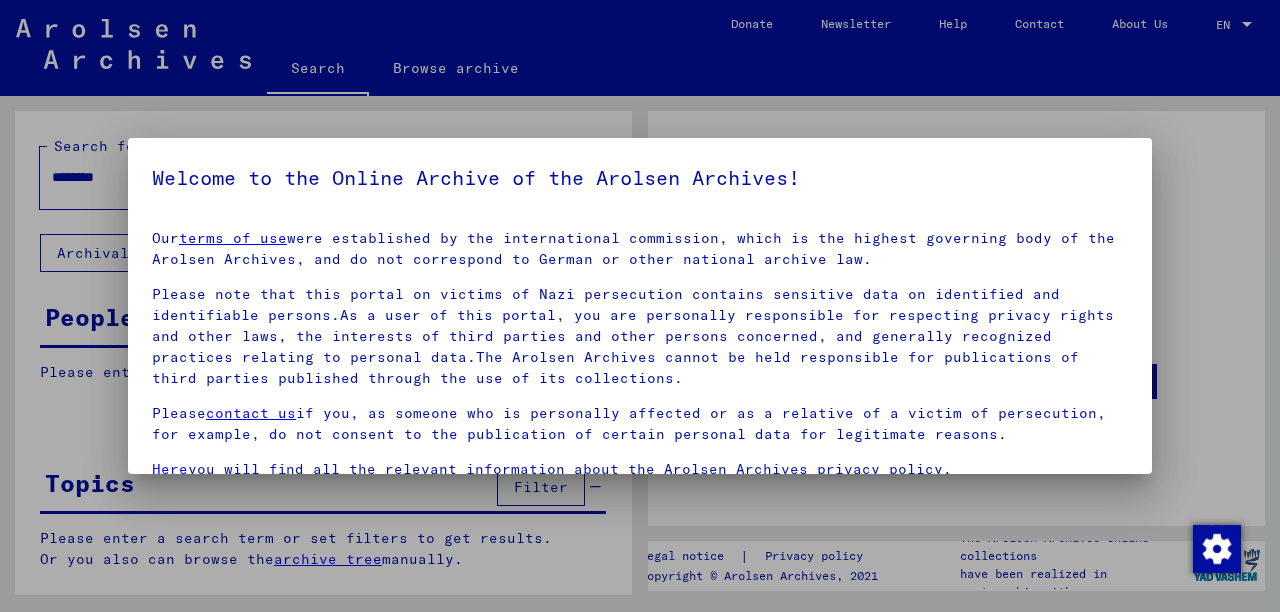 scroll, scrollTop: 0, scrollLeft: 0, axis: both 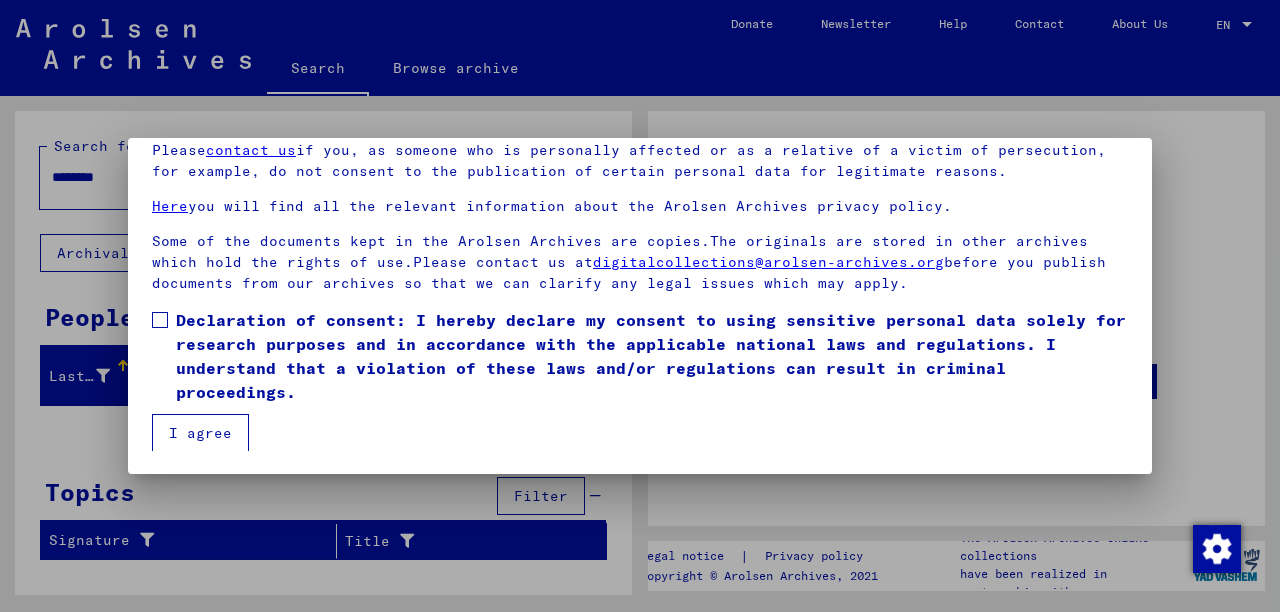 click on "Declaration of consent: I hereby declare my consent to using sensitive personal data solely for research purposes and in accordance with the applicable national laws and regulations. I understand that a violation of these laws and/or regulations can result in criminal proceedings." at bounding box center (640, 356) 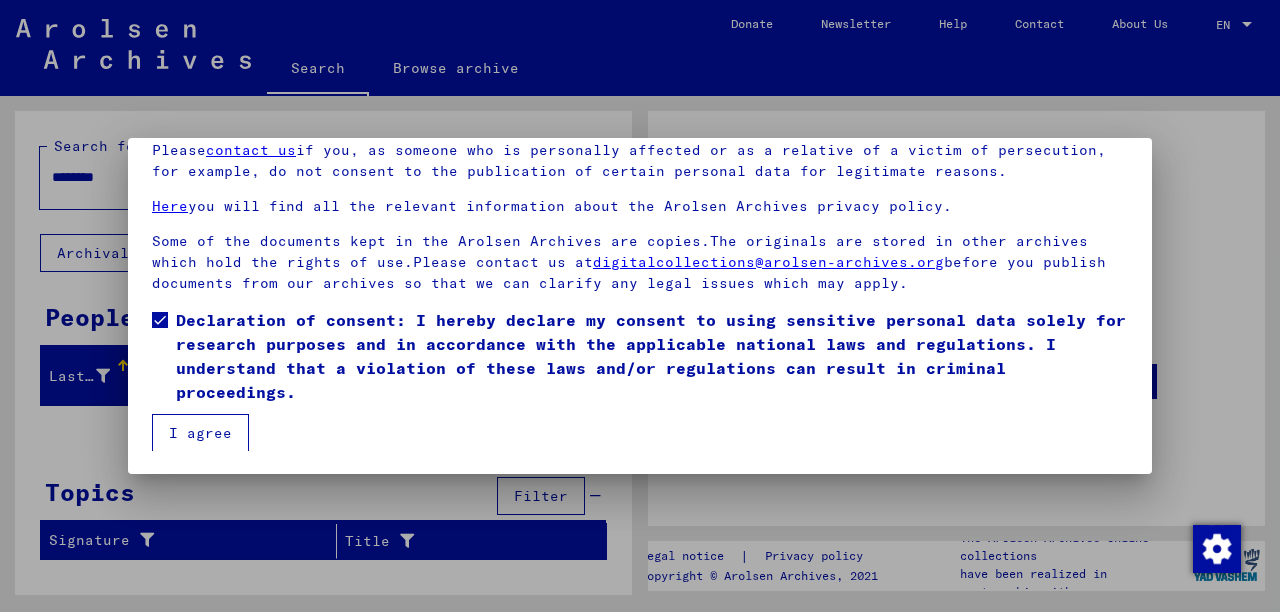 click on "I agree" at bounding box center [200, 433] 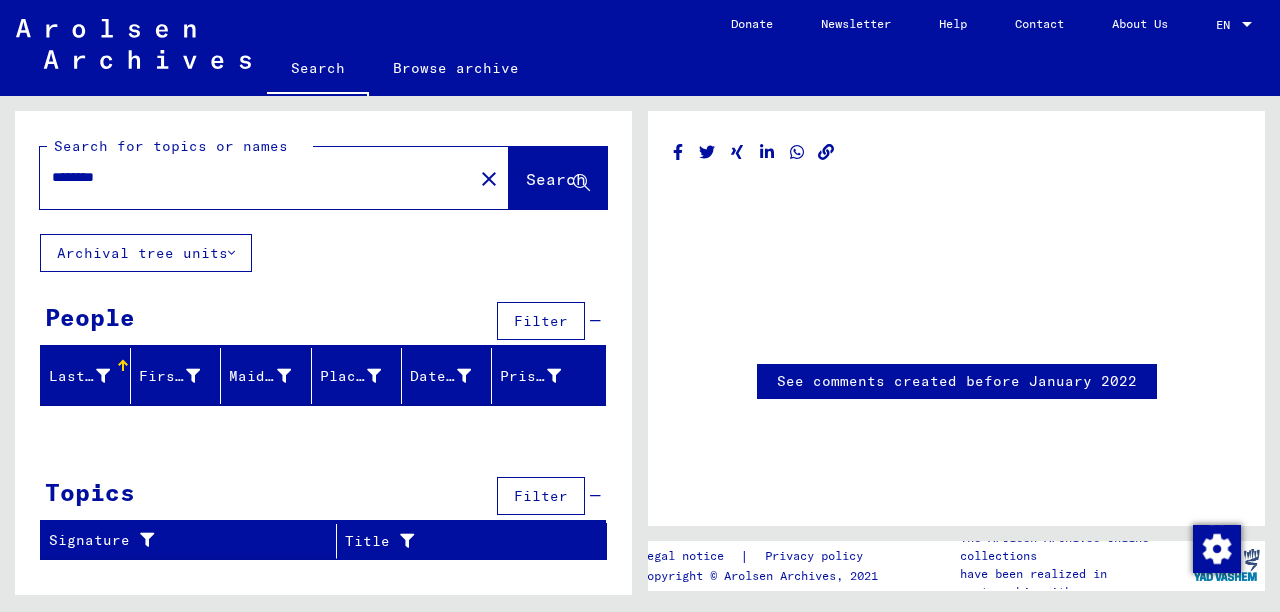 click on "See comments created before January 2022" 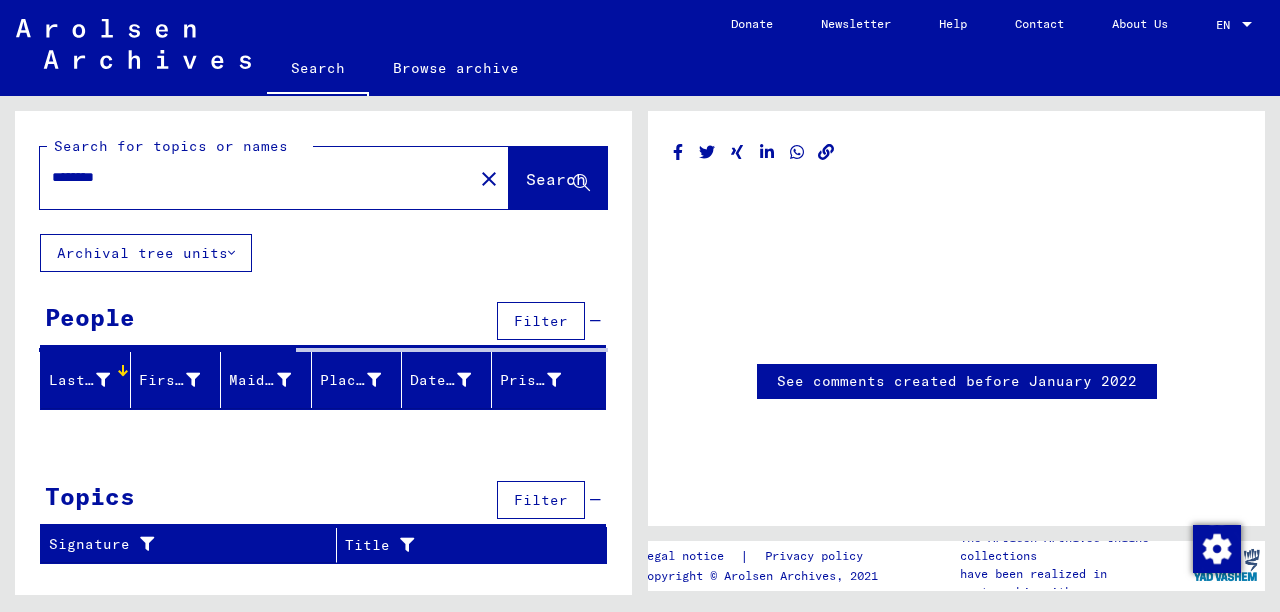 click on "Last Name" at bounding box center (79, 380) 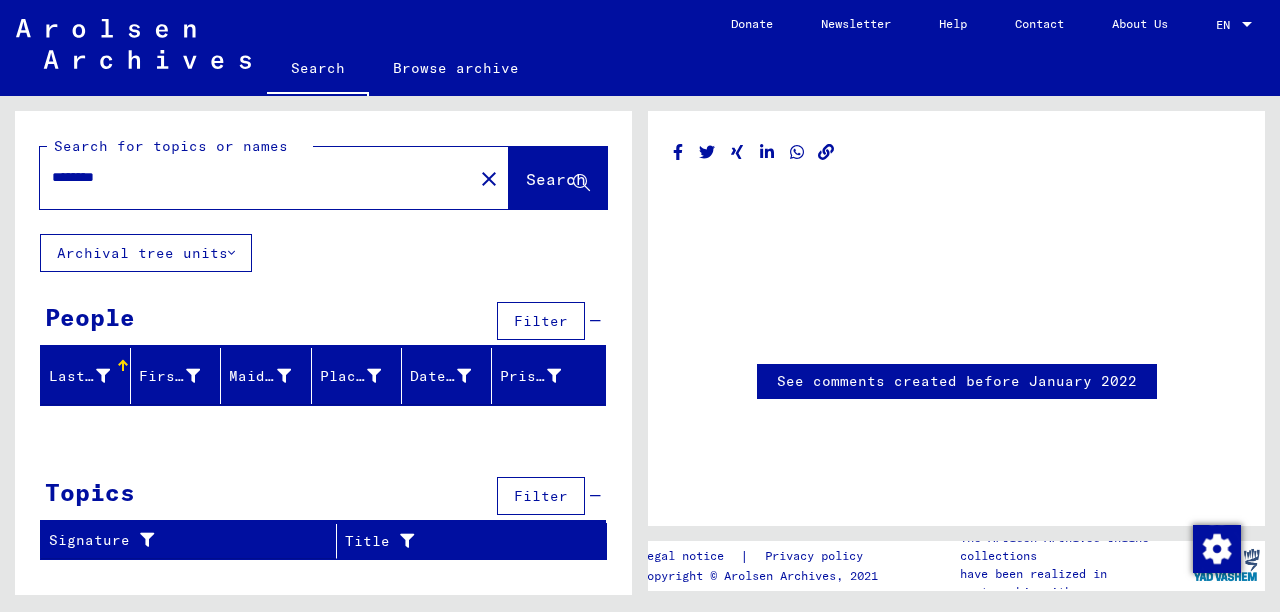 click on "Last Name" at bounding box center [79, 376] 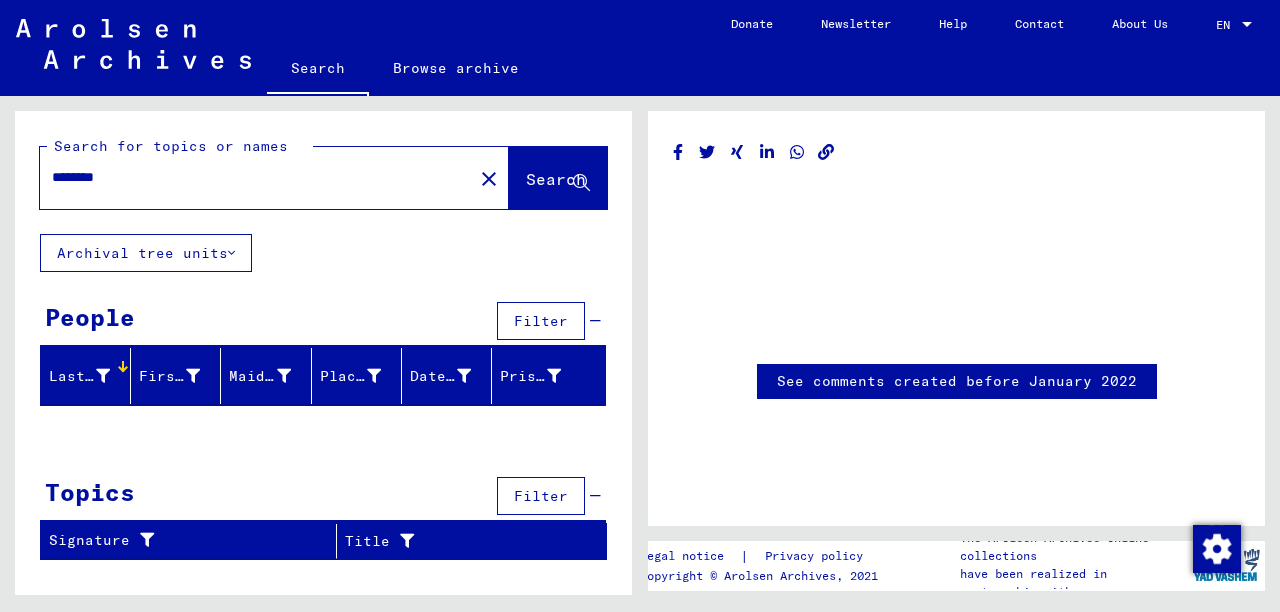 click on "********" 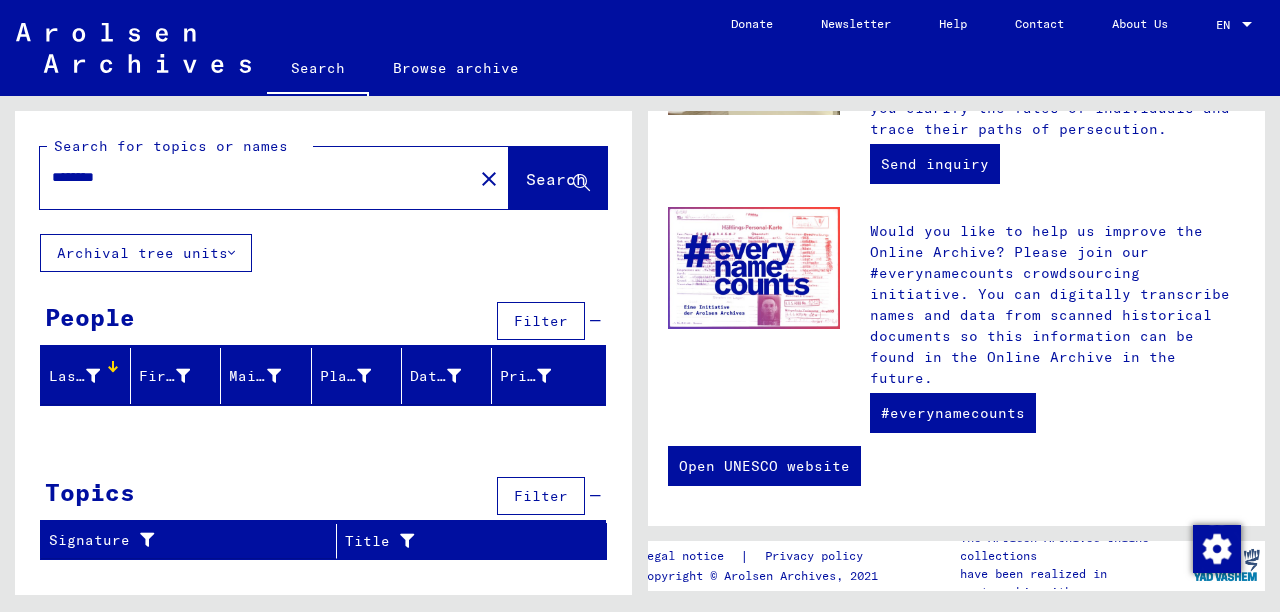 scroll, scrollTop: 960, scrollLeft: 0, axis: vertical 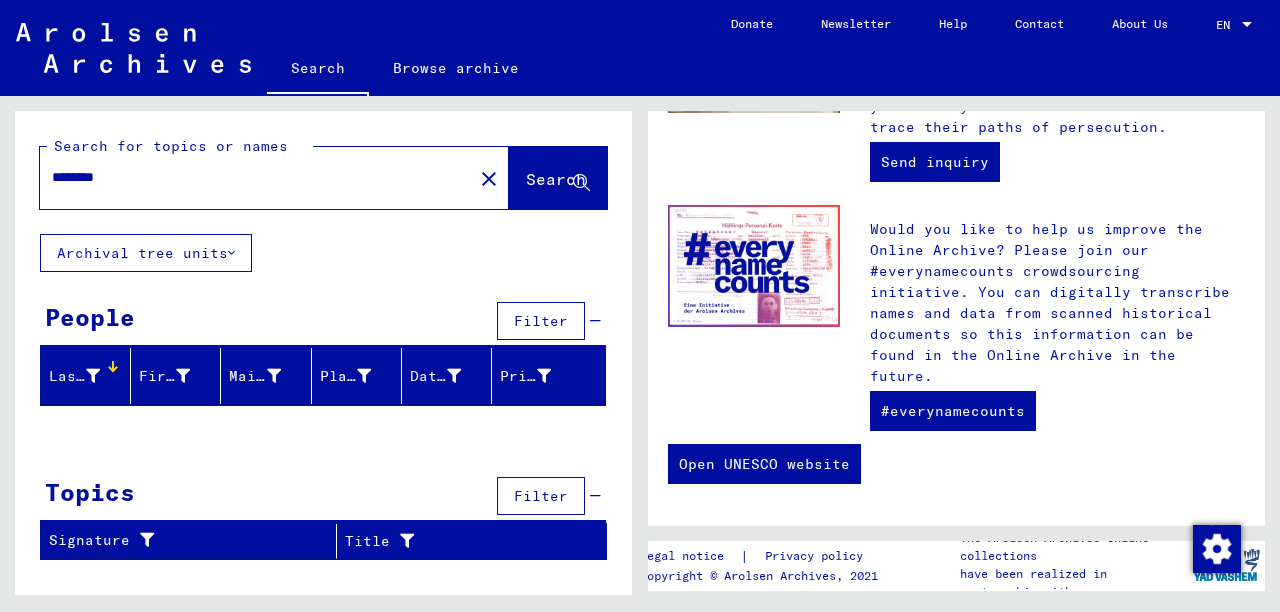 drag, startPoint x: 205, startPoint y: 190, endPoint x: 0, endPoint y: 173, distance: 205.70367 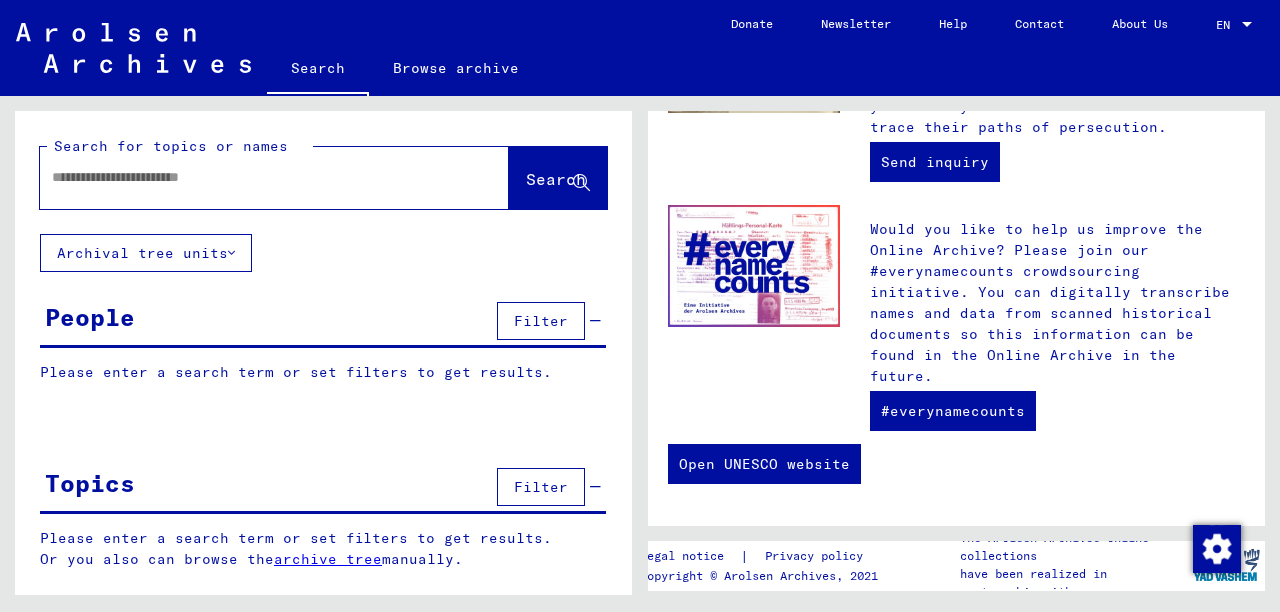 click at bounding box center [250, 177] 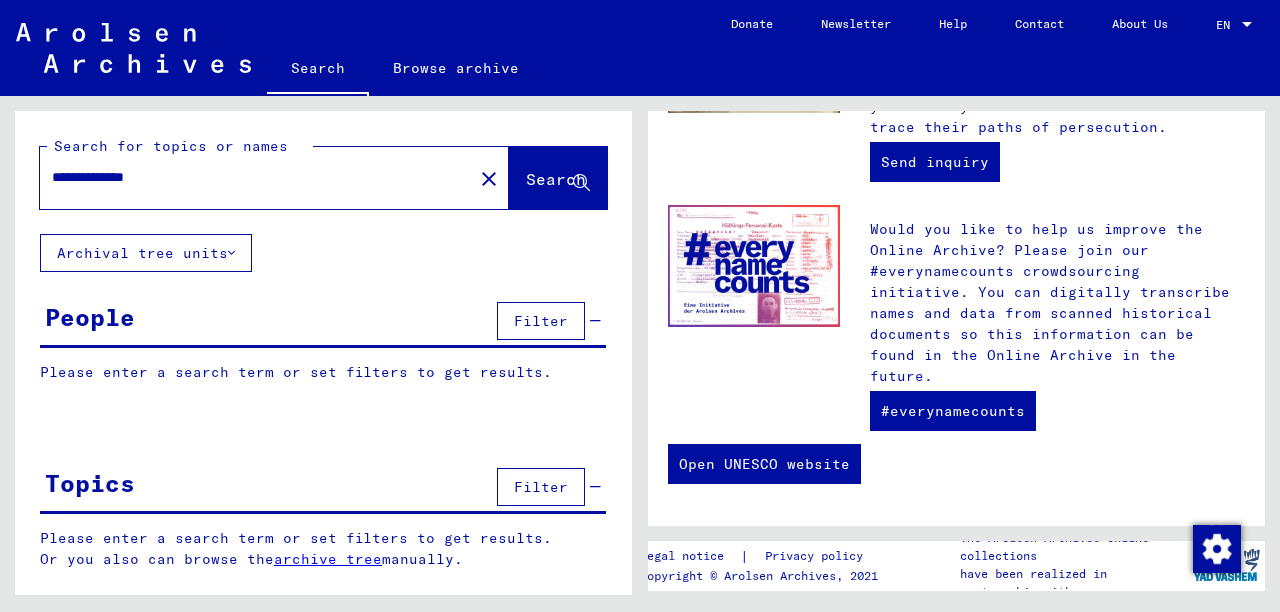 type on "**********" 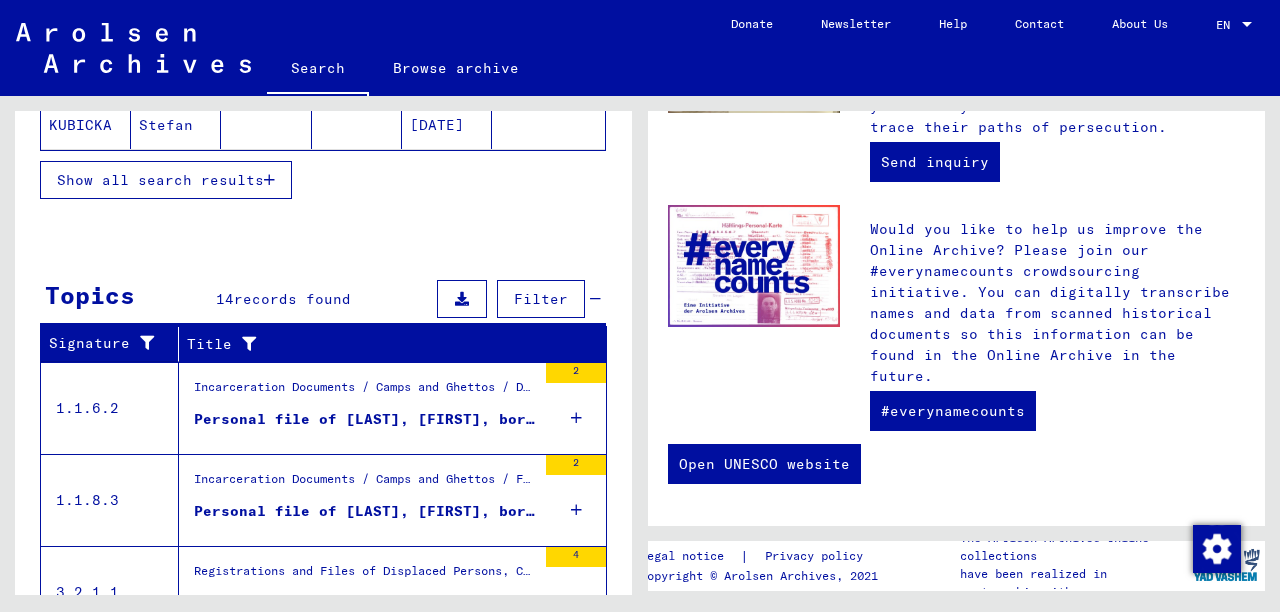 scroll, scrollTop: 600, scrollLeft: 0, axis: vertical 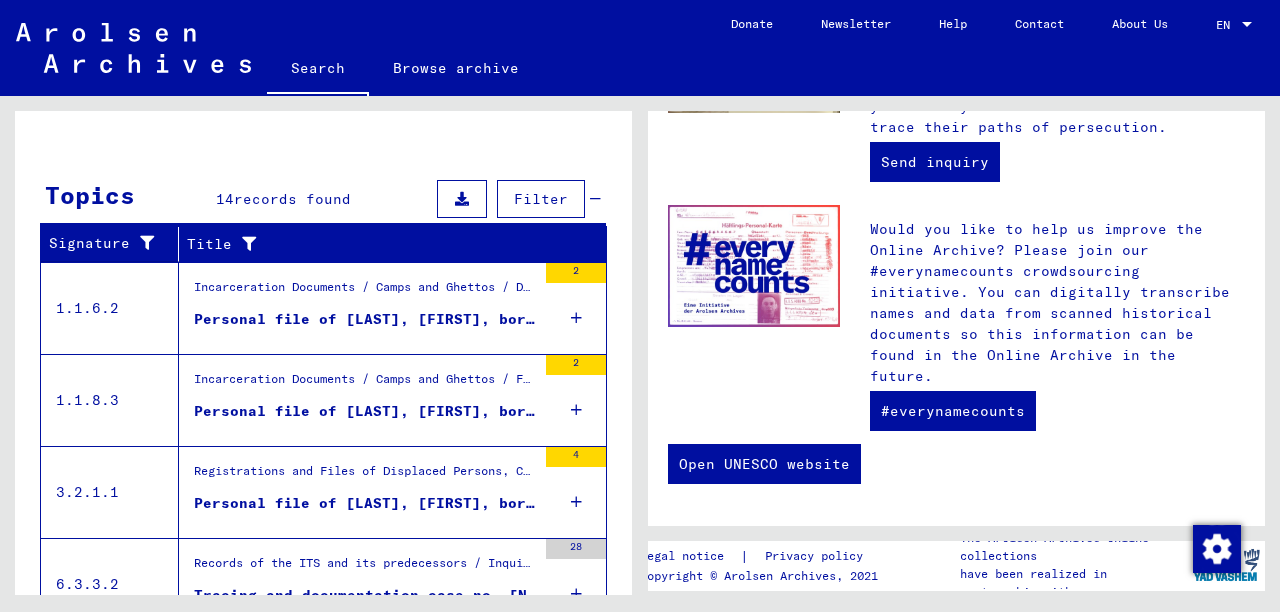 click on "2" at bounding box center [576, 273] 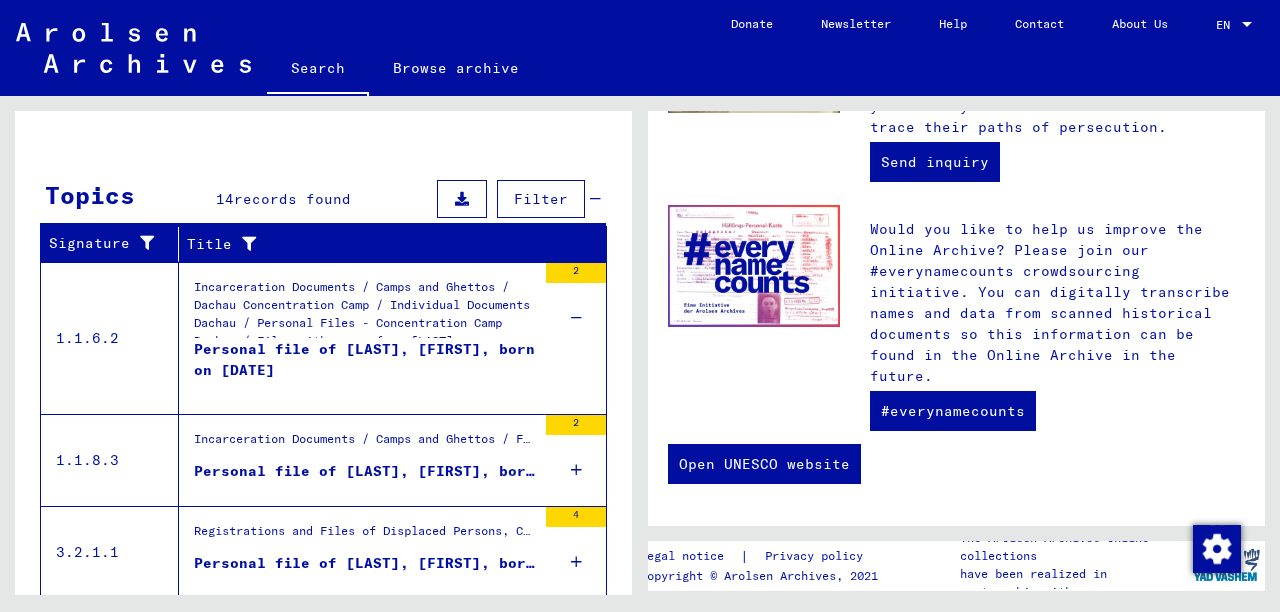 click on "Incarceration Documents / Camps and Ghettos / Flossenbürg Concentration Camp / Individual Documents male Flossenbürg / Individual prisoner records / Files with names from [LAST] Personal file of [LAST], [FIRST], born on [DATE] 2" at bounding box center [392, 460] 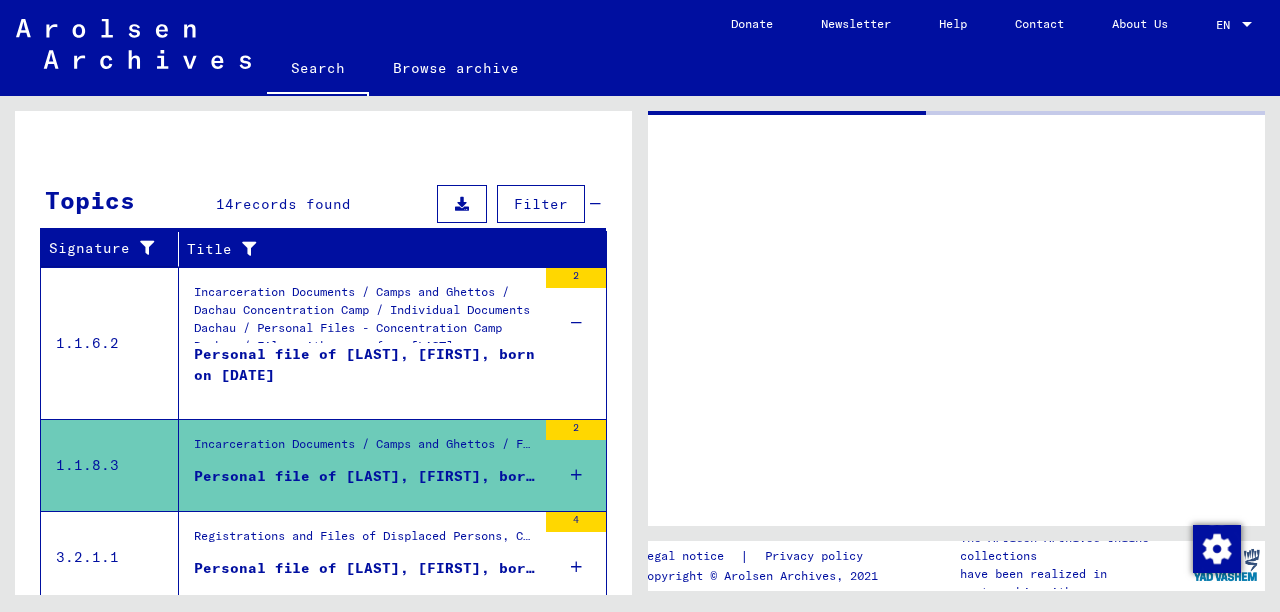 scroll, scrollTop: 0, scrollLeft: 0, axis: both 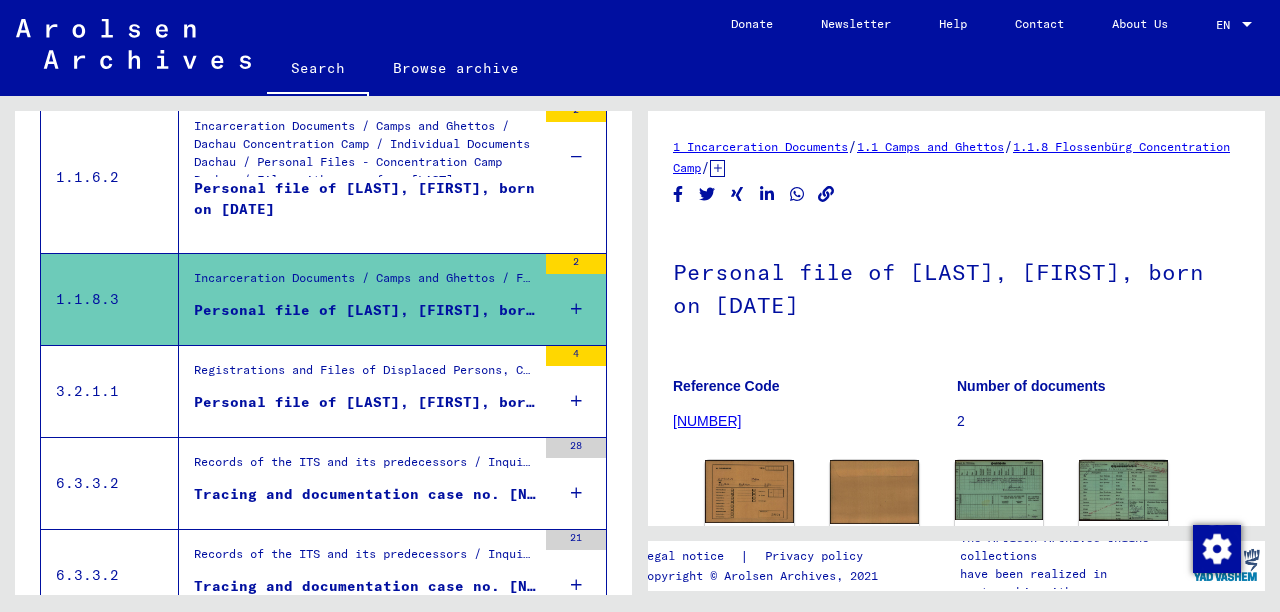 click on "Personal file of [LAST], [FIRST], born on [DATE], born in [CITY]" at bounding box center (365, 402) 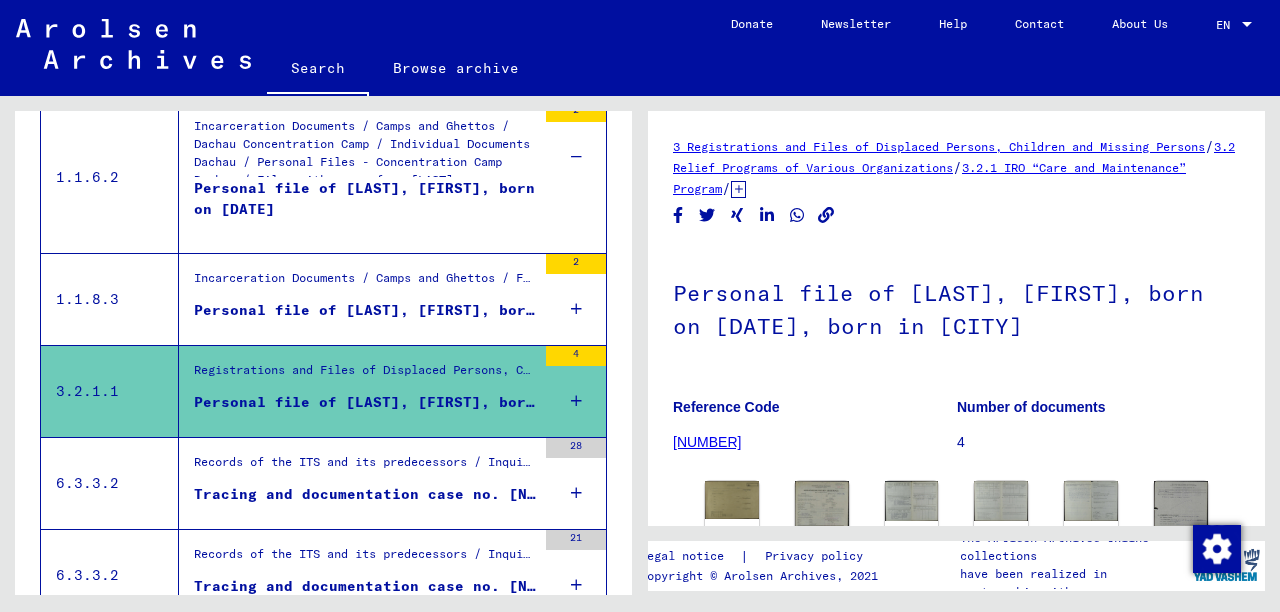 click on "Records of the ITS and its predecessors / Inquiry processing / ITS case files as of 1947 / Repository of T/D cases / Tracing and documentation cases with (T/D) numbers between 1.000.000 and 1.249.999 / Tracing and documentation cases with (T/D) numbers between 1.070.500 and 1.070.999" at bounding box center (365, 467) 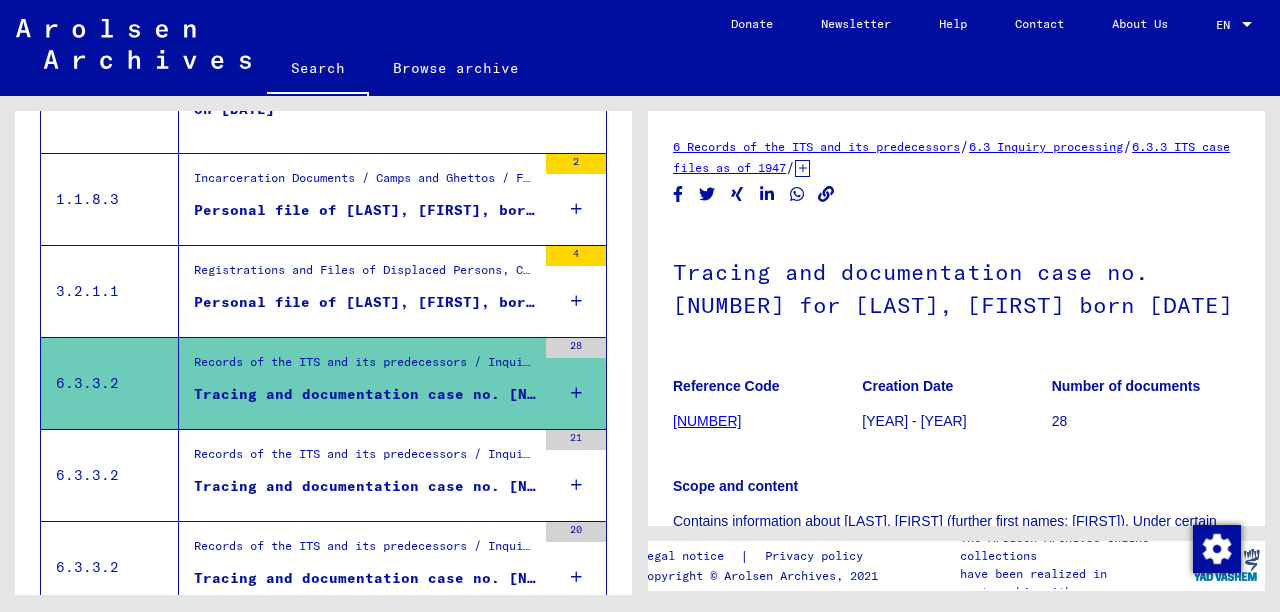 click on "Records of the ITS and its predecessors / Inquiry processing / ITS case files as of 1947 / Repository of T/D cases / Tracing and documentation cases with (T/D) numbers between 1.000.000 and 1.249.999 / Tracing and documentation cases with (T/D) numbers between 1.108.000 and 1.108.499" at bounding box center [365, 460] 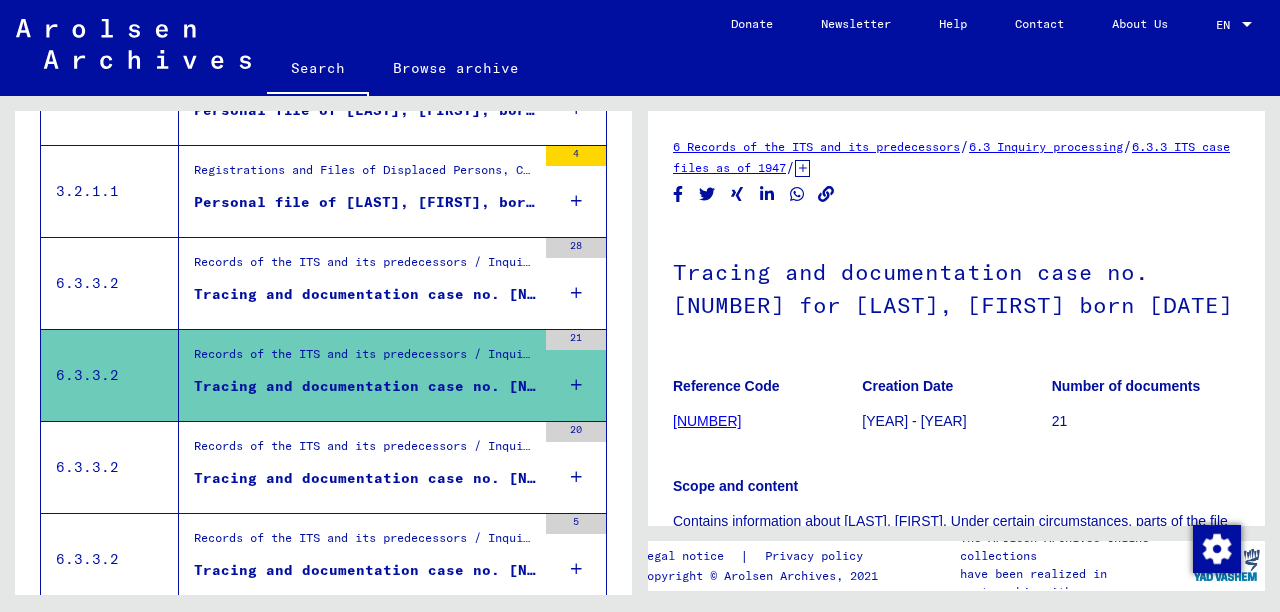 click on "Tracing and documentation case no. [NUMBER] for [LAST], [FIRST] born [DATE]" at bounding box center (365, 478) 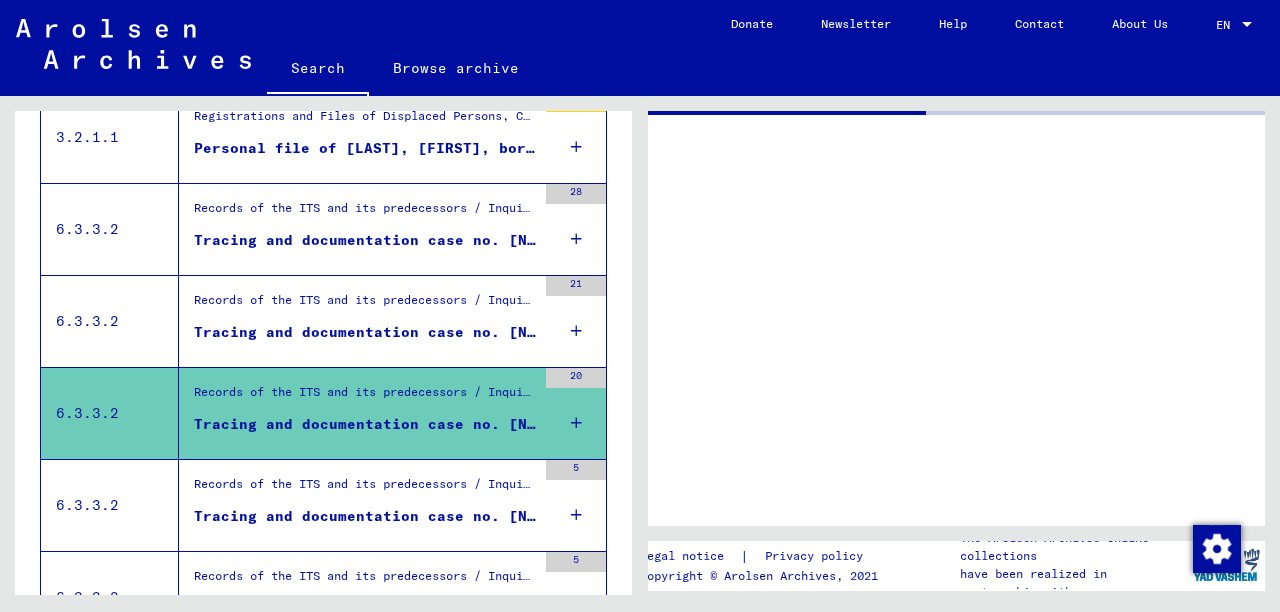 scroll, scrollTop: 700, scrollLeft: 0, axis: vertical 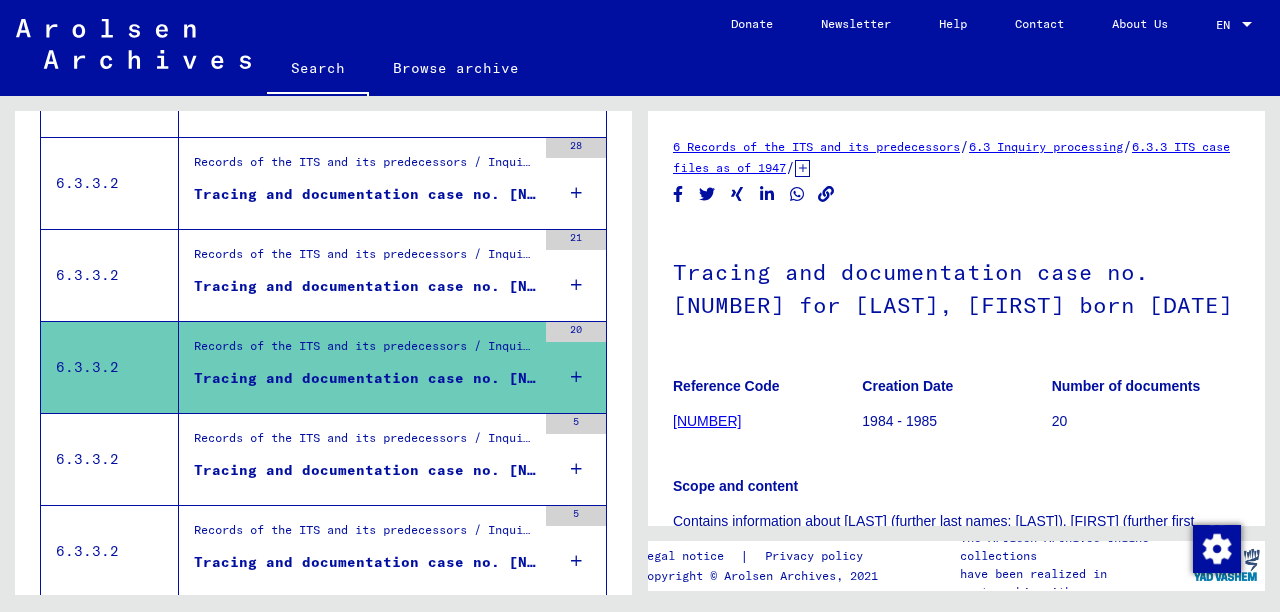 click on "Records of the ITS and its predecessors / Inquiry processing / ITS case files as of 1947 / Repository of T/D cases / Tracing and documentation cases with (T/D) numbers between 1.250.000 and 1.499.999 / Tracing and documentation cases with (T/D) numbers between 1.262.500 and 1.262.999" at bounding box center [365, 443] 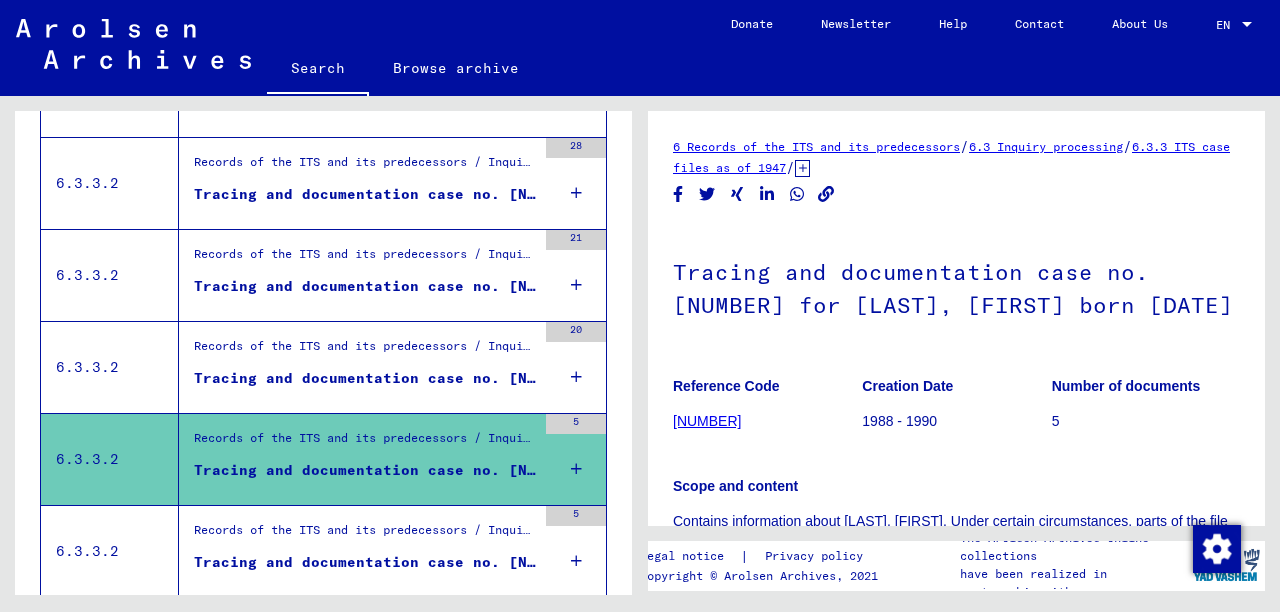 click on "Records of the ITS and its predecessors / Inquiry processing / ITS case files as of [YEAR] / Repository of T/D cases / Tracing and documentation cases with (T/D) numbers between [NUMBER] and [NUMBER] / Tracing and documentation cases with (T/D) numbers between [NUMBER] and [NUMBER] Tracing and documentation case no. [NUMBER] for [LAST], [FIRST] born [DATE]" at bounding box center (357, 459) 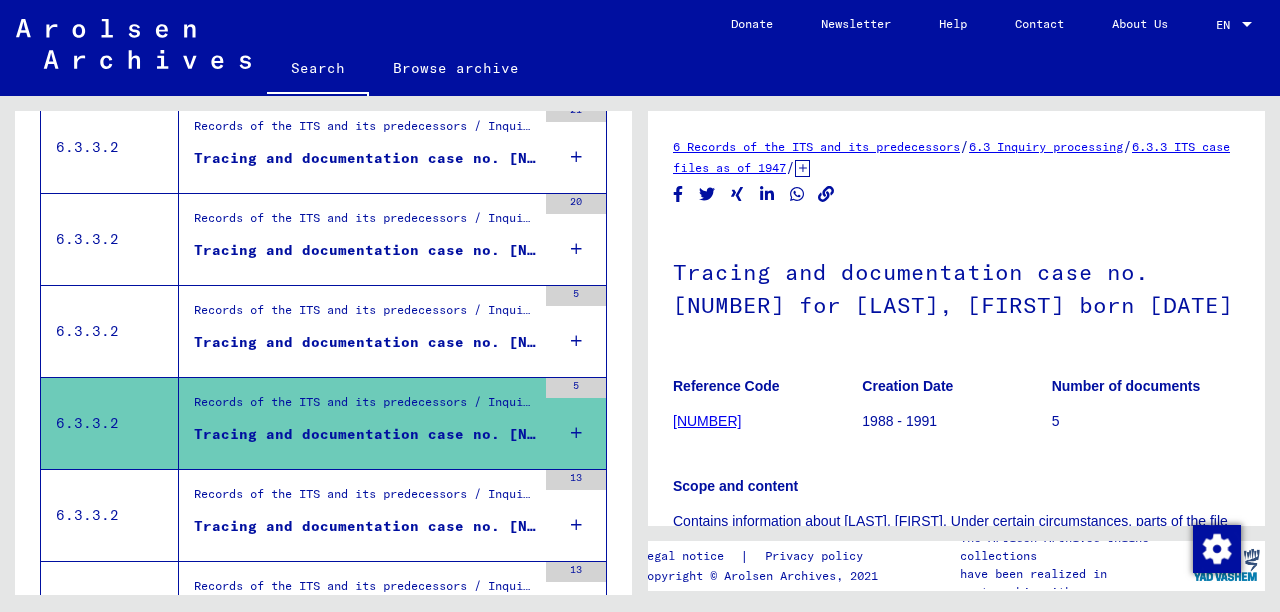scroll, scrollTop: 1000, scrollLeft: 0, axis: vertical 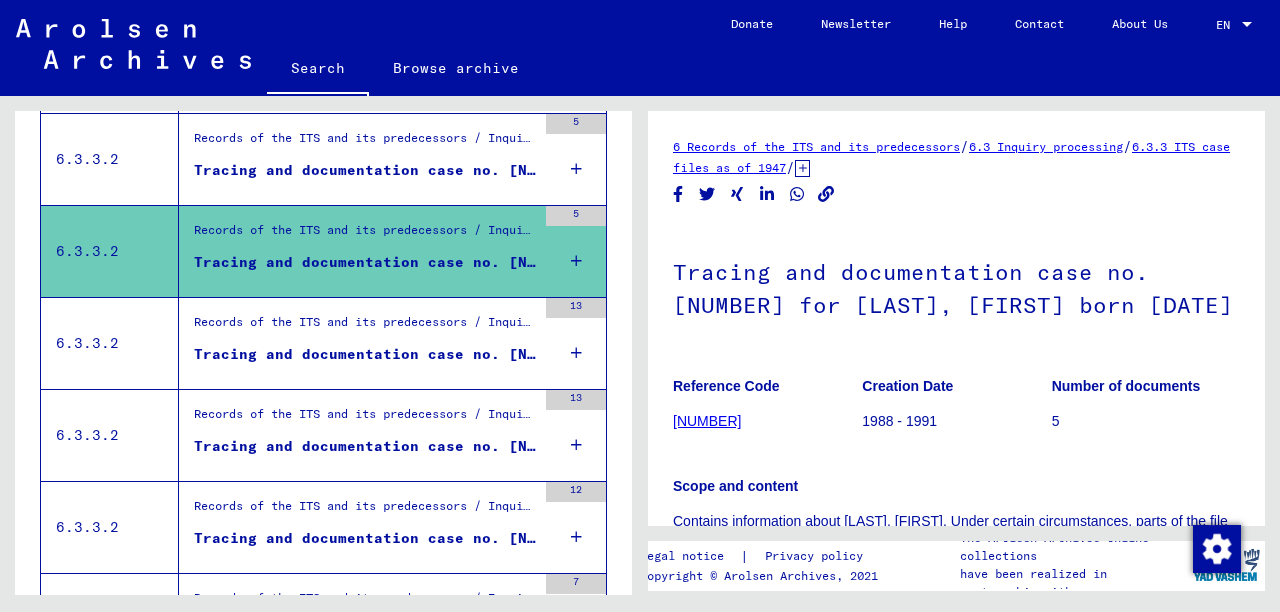 click on "Records of the ITS and its predecessors / Inquiry processing / ITS case files as of [YEAR] / Repository of T/D cases / Tracing and documentation cases with (T/D) numbers between [NUMBER] and [NUMBER] / Tracing and documentation cases with (T/D) numbers between [NUMBER] and [NUMBER] Tracing and documentation case no. [NUMBER] for [LAST], [FIRST] born [DATE] or[DATE]" at bounding box center [357, 343] 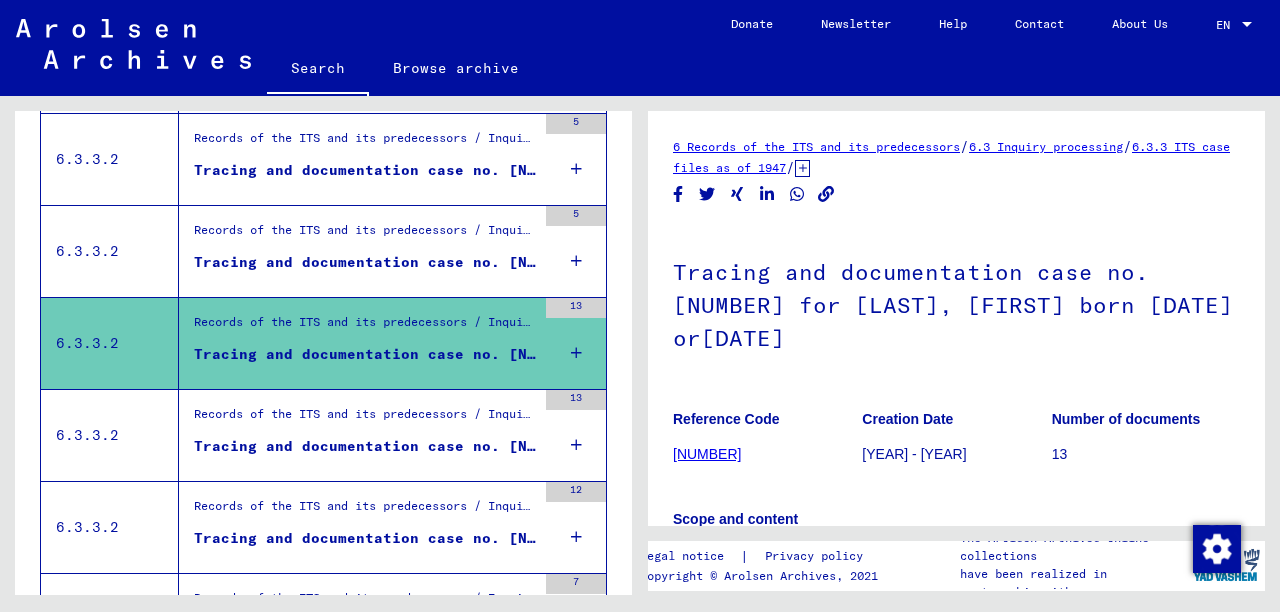 click on "Records of the ITS and its predecessors / Inquiry processing / ITS case files as of 1947 / Repository of T/D cases / Tracing and documentation cases with (T/D) numbers between 1.500.000 and 1.749.999 / Tracing and documentation cases with (T/D) numbers between 1.587.500 and 1.587.999" at bounding box center [365, 419] 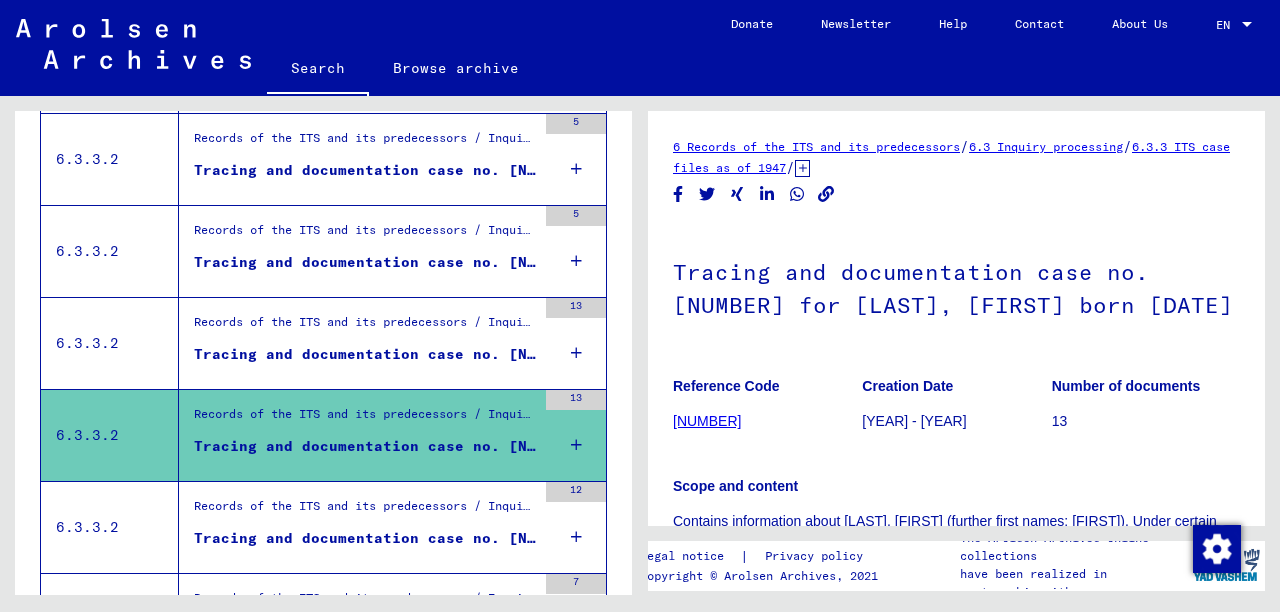 click on "Records of the ITS and its predecessors / Inquiry processing / ITS case files as of 1947 / Repository of T/D cases / Tracing and documentation cases with (T/D) numbers between 1.750.000 and 1.999.999 / Tracing and documentation cases with (T/D) numbers between 1.827.500 and 1.827.999" at bounding box center (365, 511) 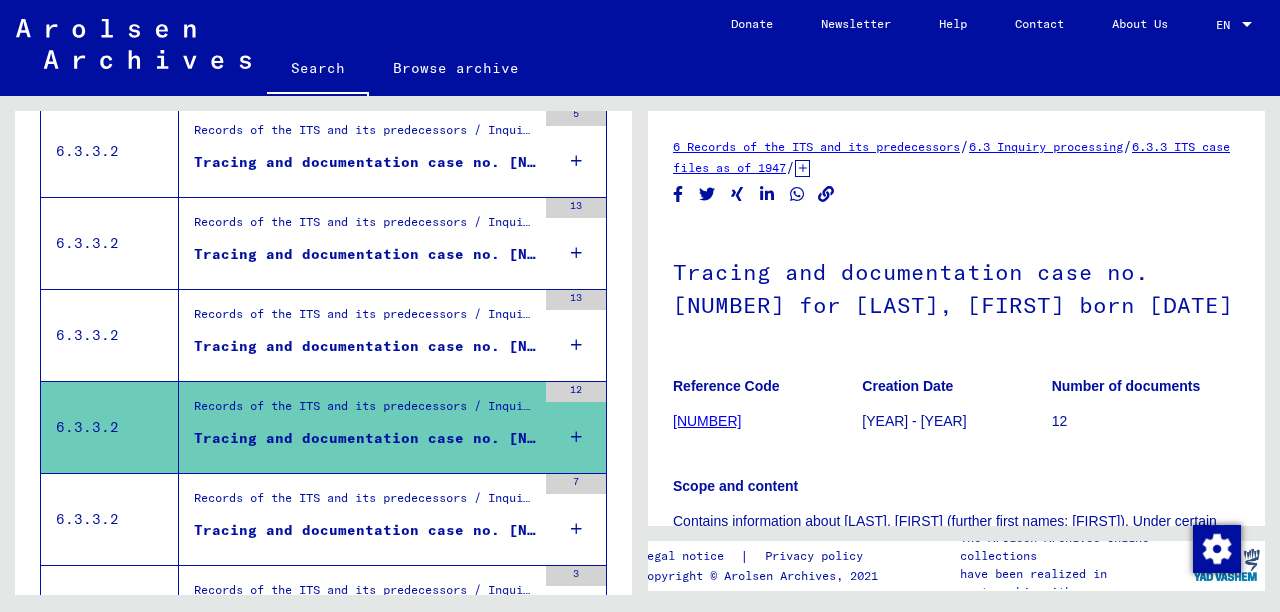 scroll, scrollTop: 1200, scrollLeft: 0, axis: vertical 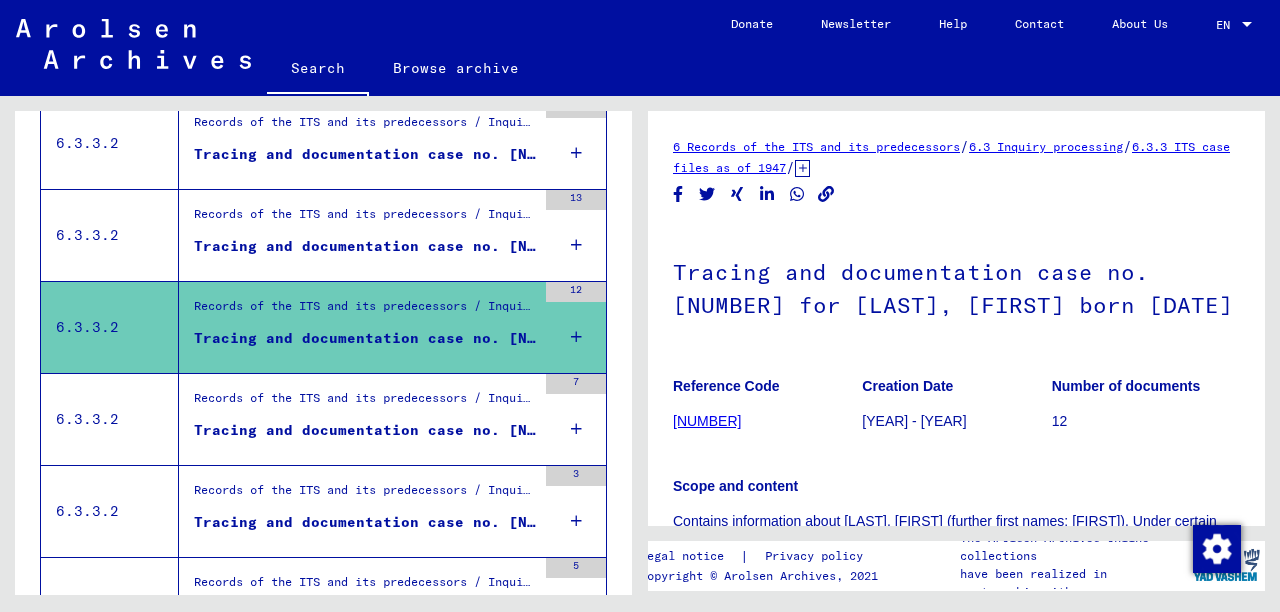 click on "Tracing and documentation case no. [NUMBER] for [LAST], [FIRST] born [DATE]" at bounding box center [365, 430] 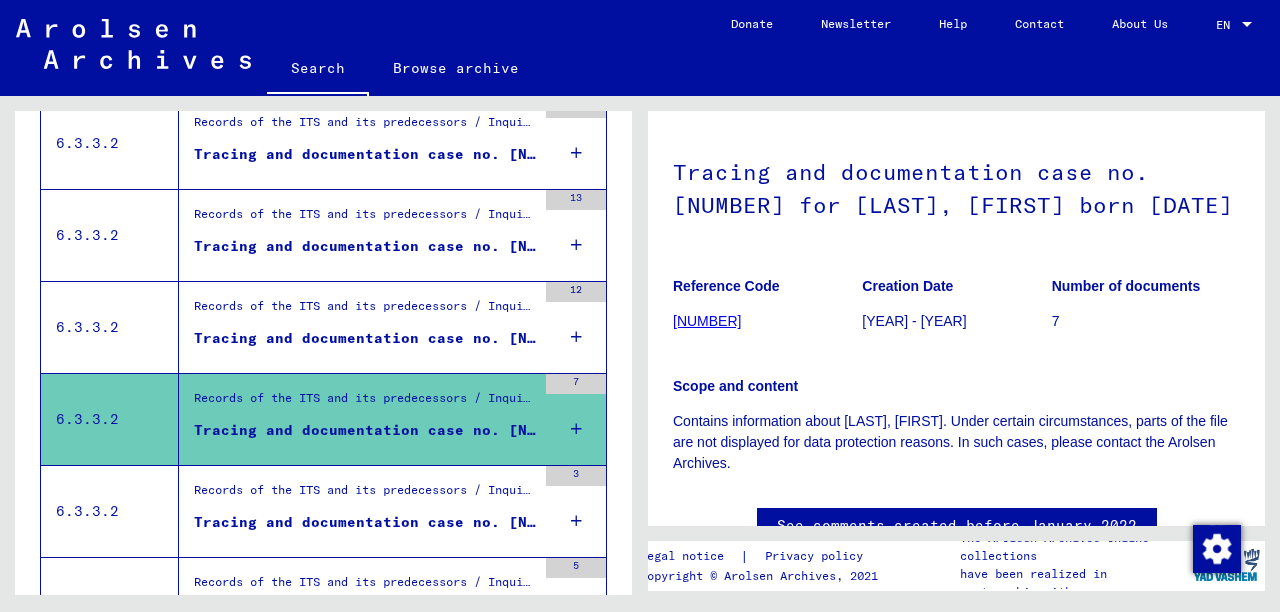 scroll, scrollTop: 249, scrollLeft: 0, axis: vertical 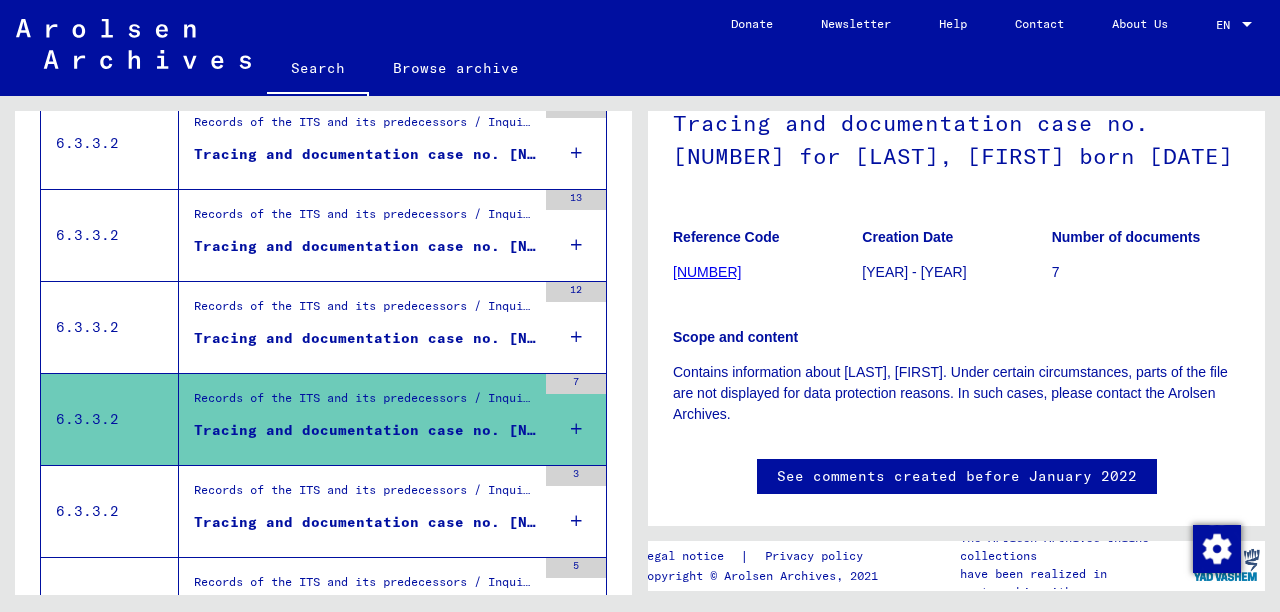 click on "Contains information about [LAST], [FIRST]. Under certain circumstances, parts of the file are not displayed for data protection reasons. In such cases, please contact the Arolsen Archives." 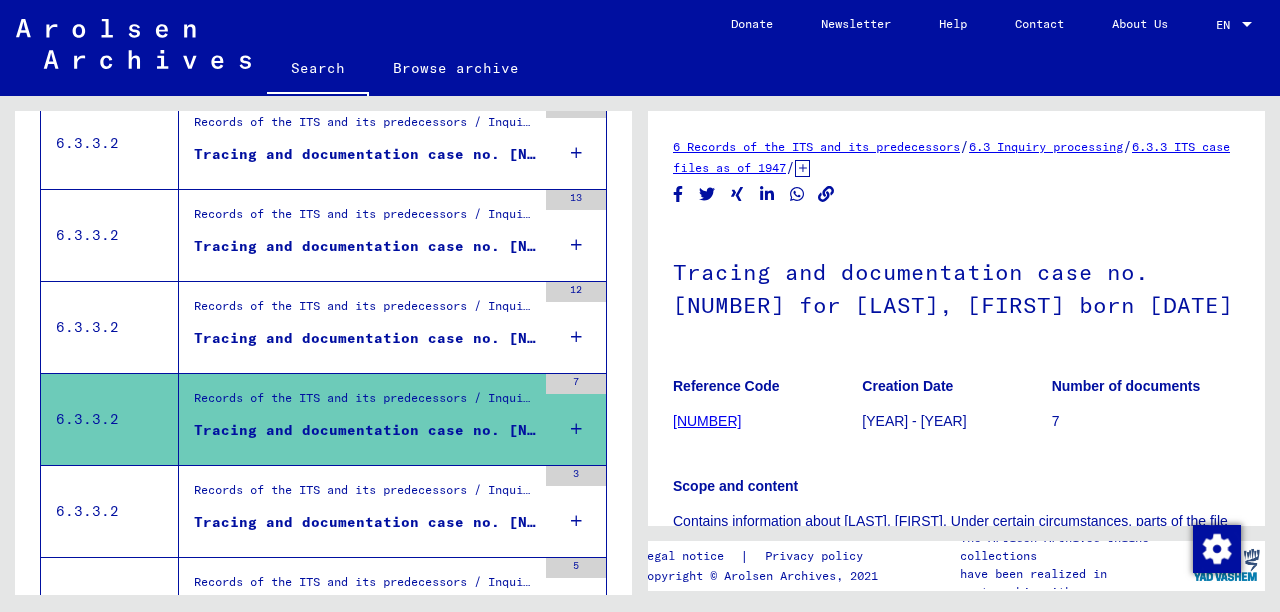 scroll, scrollTop: 200, scrollLeft: 0, axis: vertical 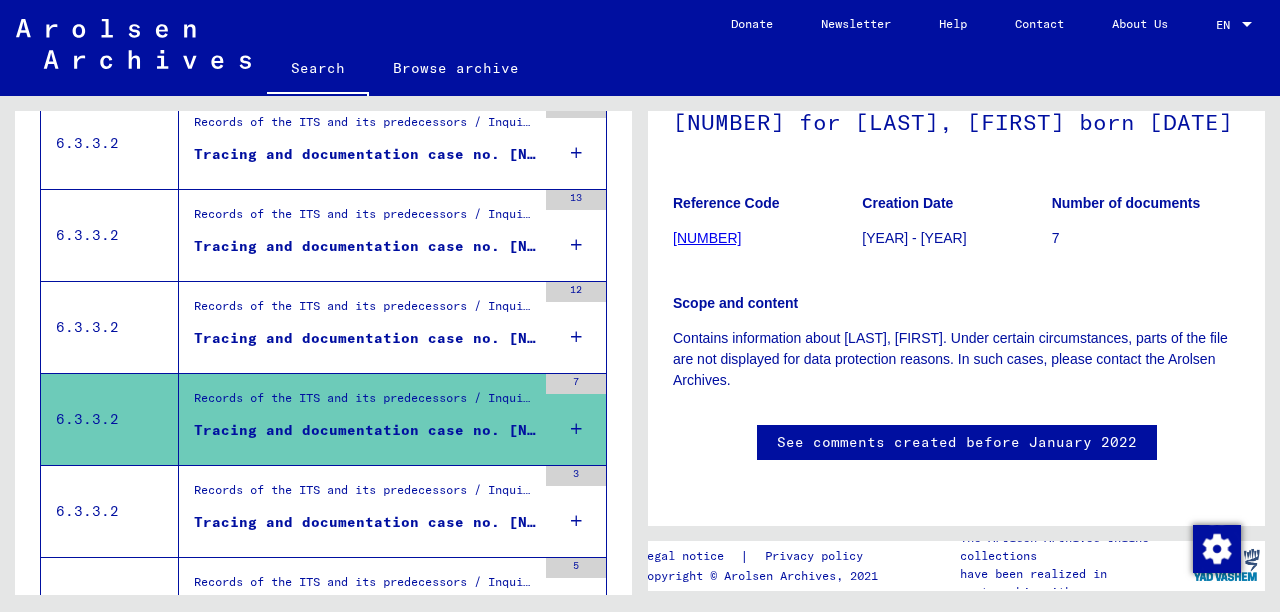 drag, startPoint x: 754, startPoint y: 350, endPoint x: 776, endPoint y: 369, distance: 29.068884 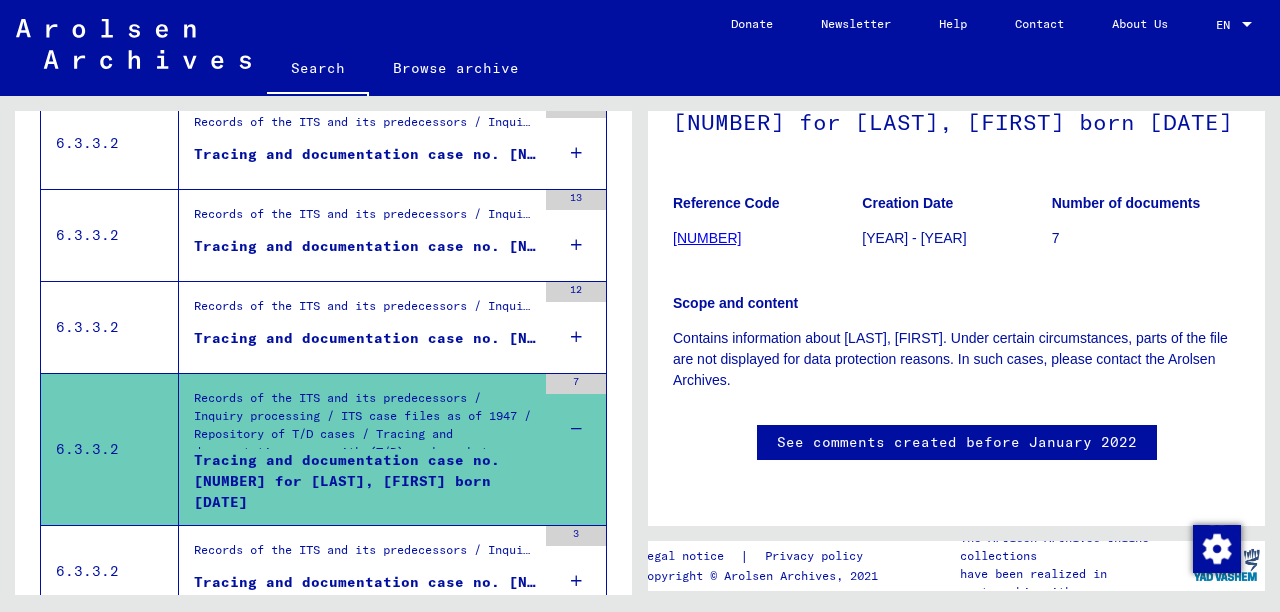 click on "Records of the ITS and its predecessors / Inquiry processing / ITS case files as of 1947 / Repository of T/D cases / Tracing and documentation cases with (T/D) numbers between 1.750.000 and 1.999.999 / Tracing and documentation cases with (T/D) numbers between 1.848.000 and 1.848.499" at bounding box center (365, 424) 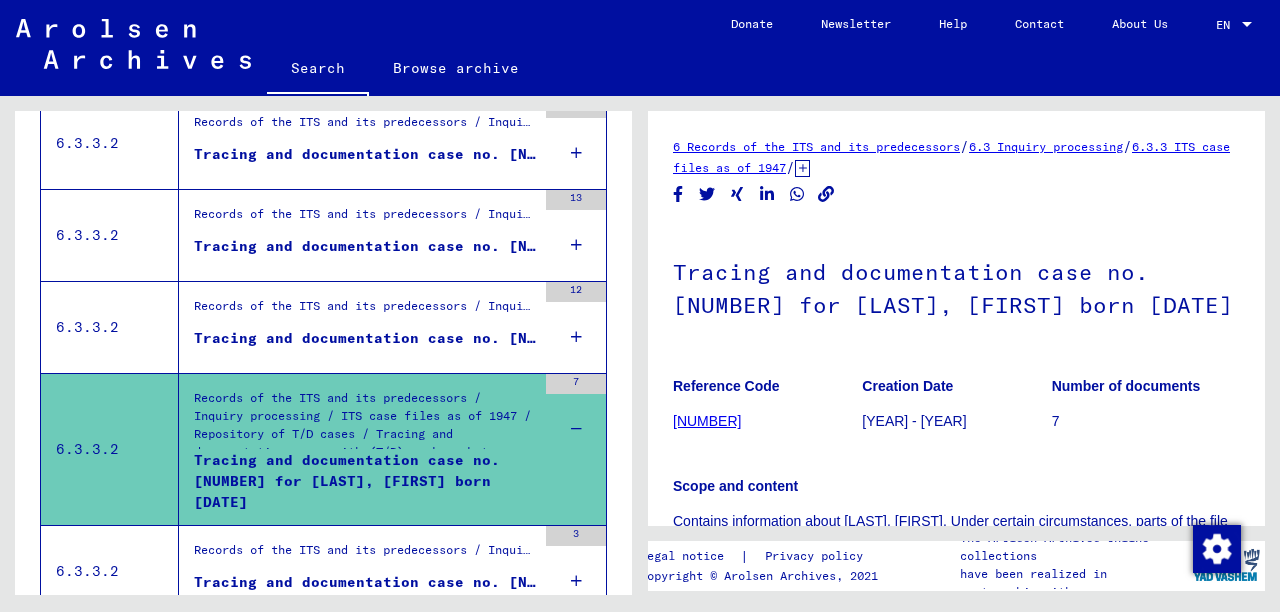 click on "6.3.3 ITS case files as of 1947" 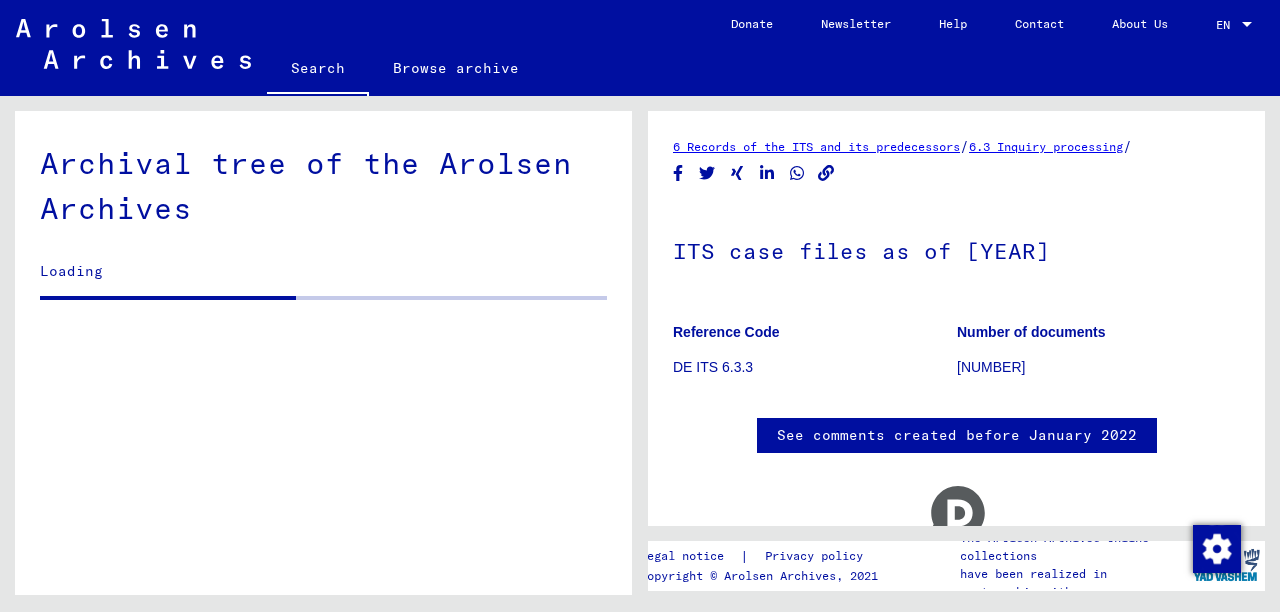 scroll, scrollTop: 784, scrollLeft: 0, axis: vertical 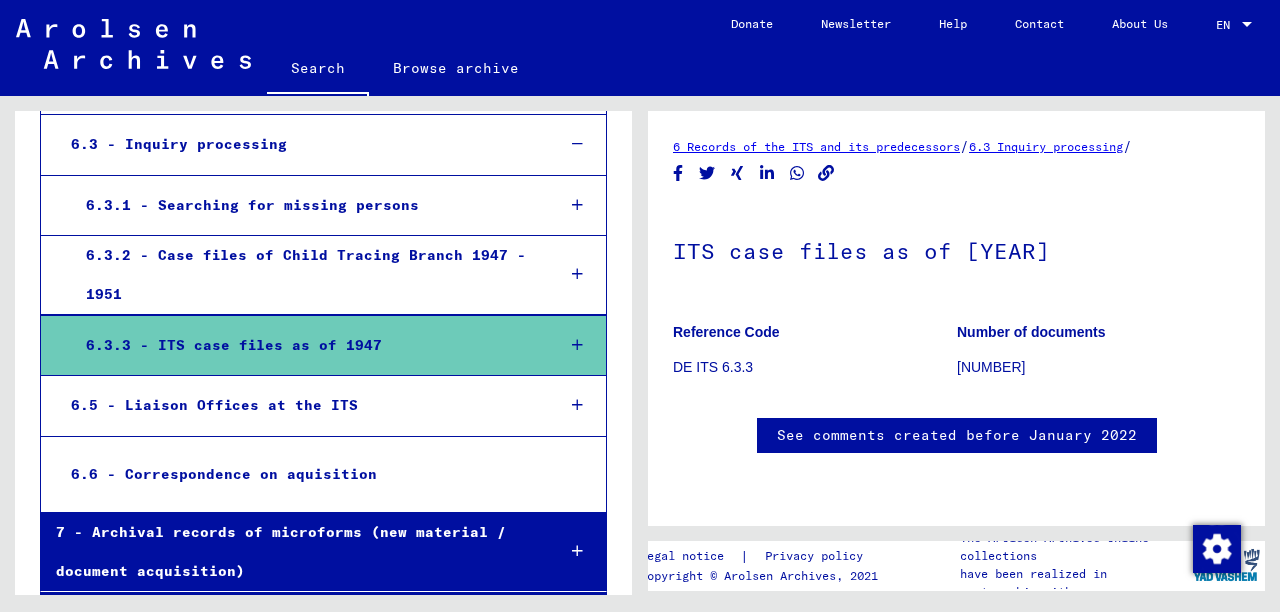 click on "6.5 - Liaison Offices at the ITS" at bounding box center [297, 405] 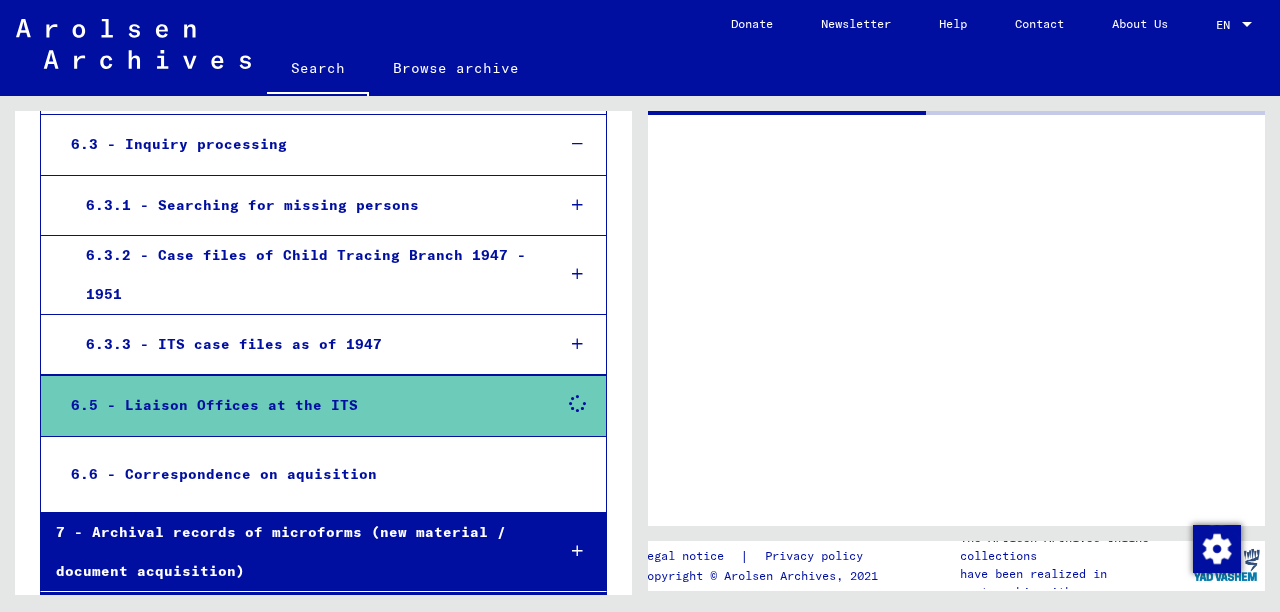 scroll, scrollTop: 0, scrollLeft: 0, axis: both 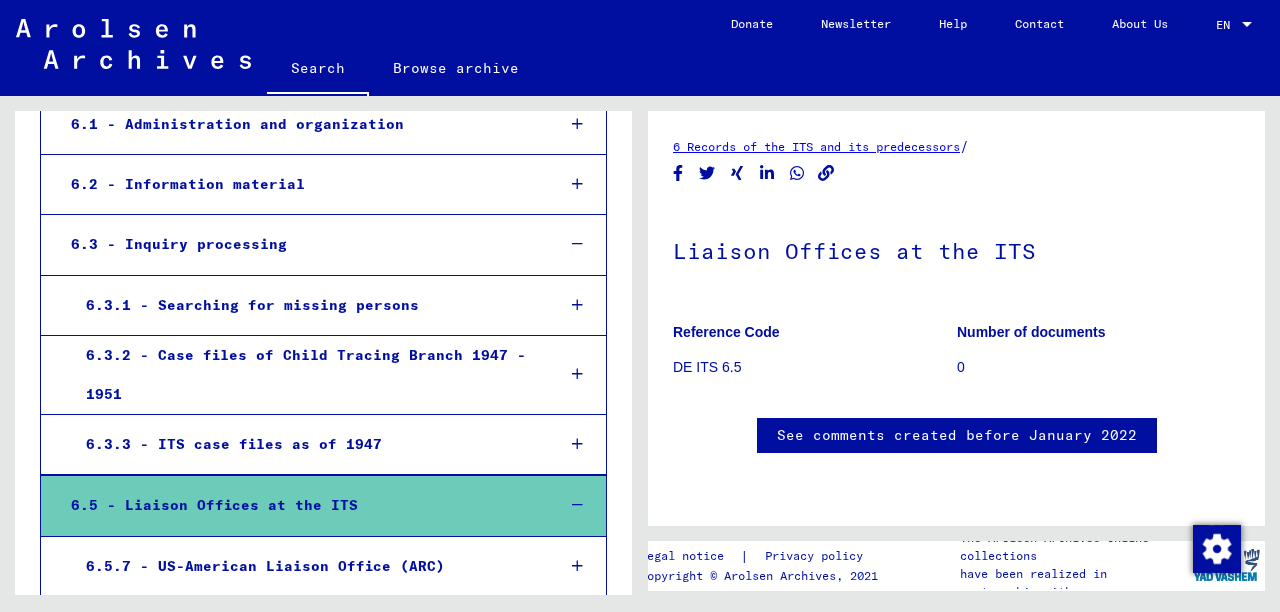 click on "6.3.1 - Searching for missing persons" at bounding box center [305, 305] 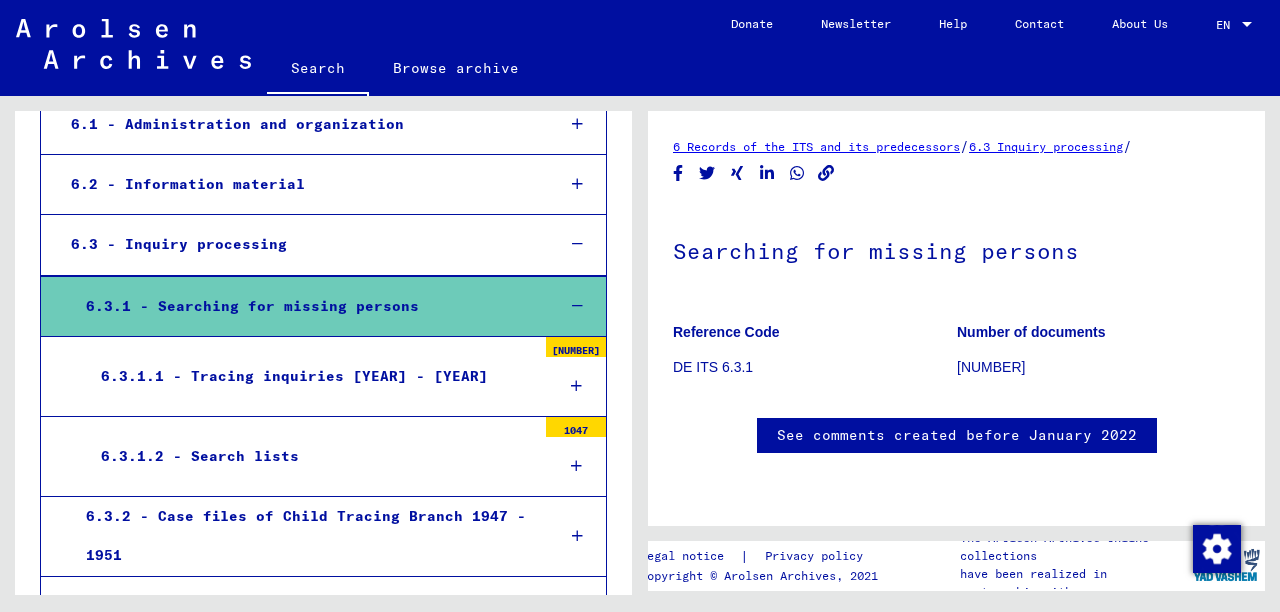 scroll, scrollTop: 600, scrollLeft: 0, axis: vertical 